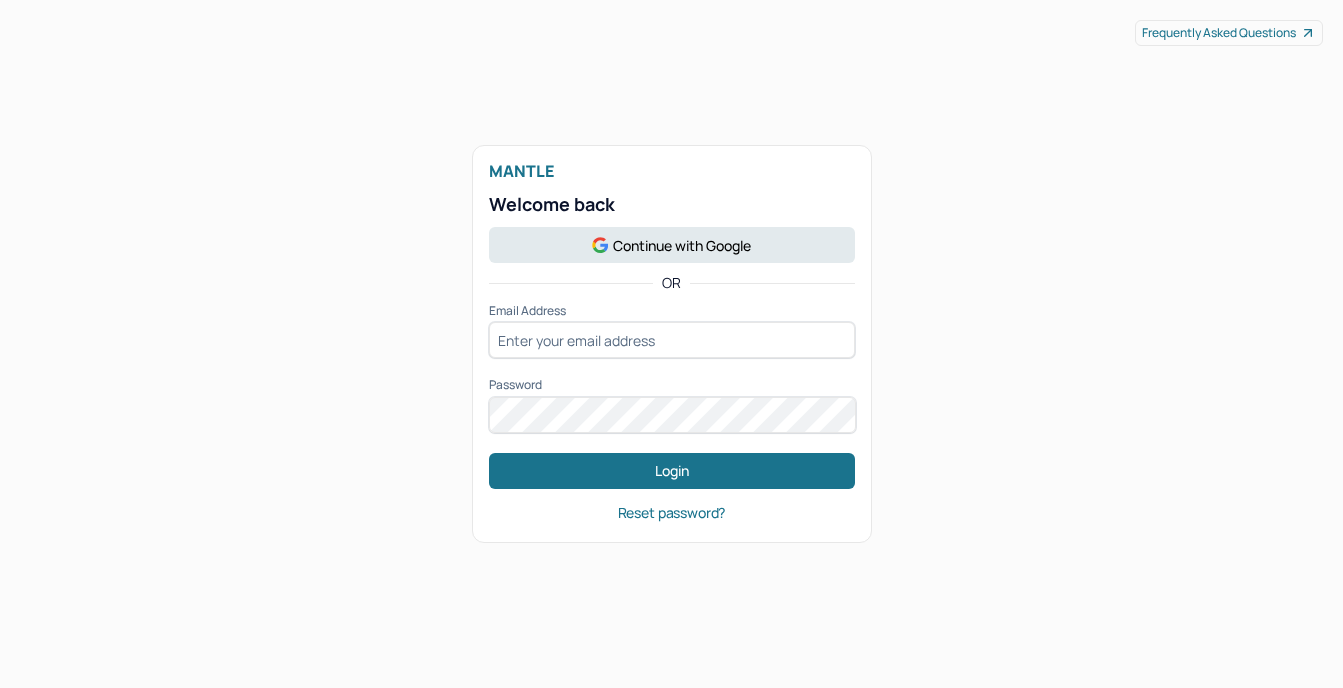 scroll, scrollTop: 0, scrollLeft: 0, axis: both 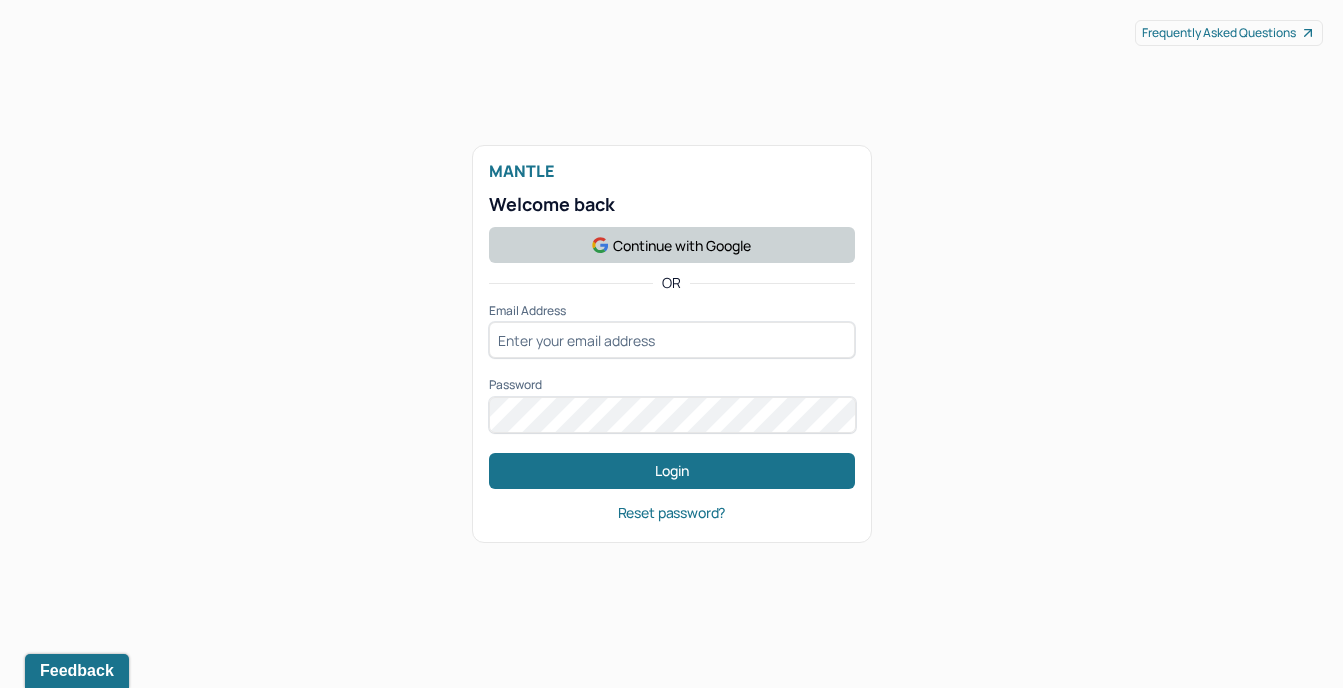 click on "Continue with Google" at bounding box center [672, 245] 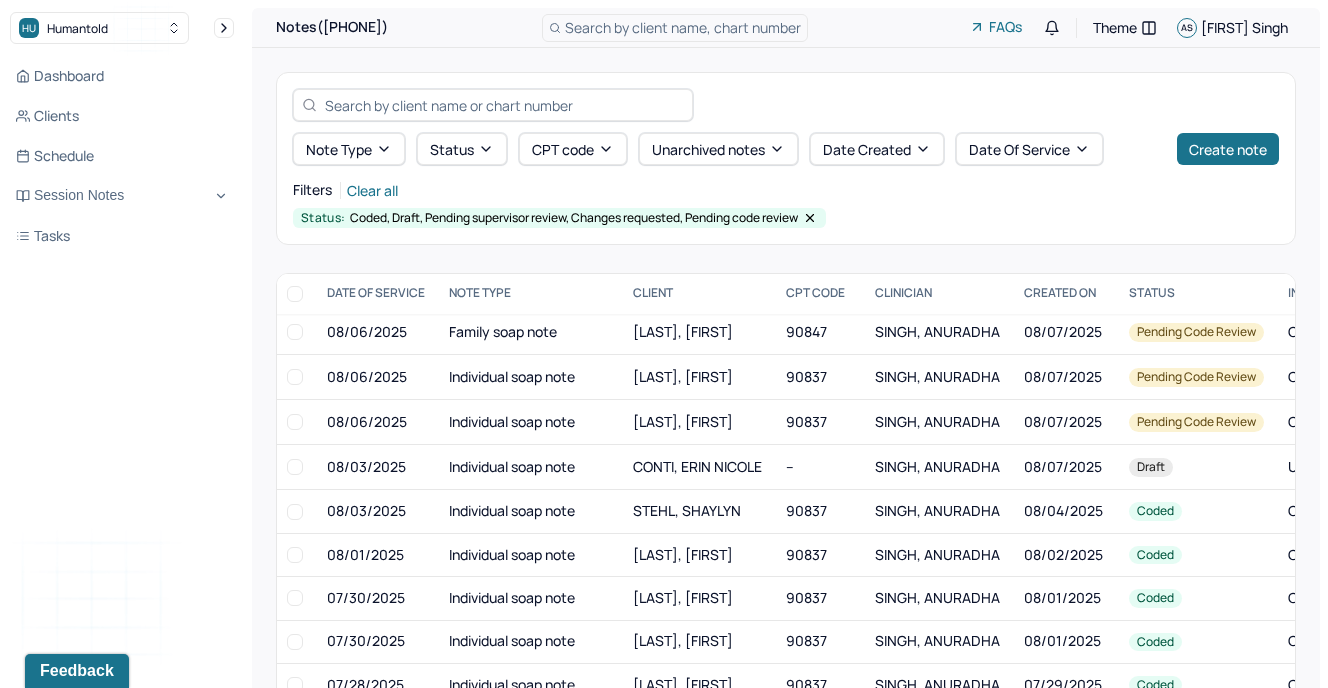 scroll, scrollTop: 1657, scrollLeft: 2, axis: both 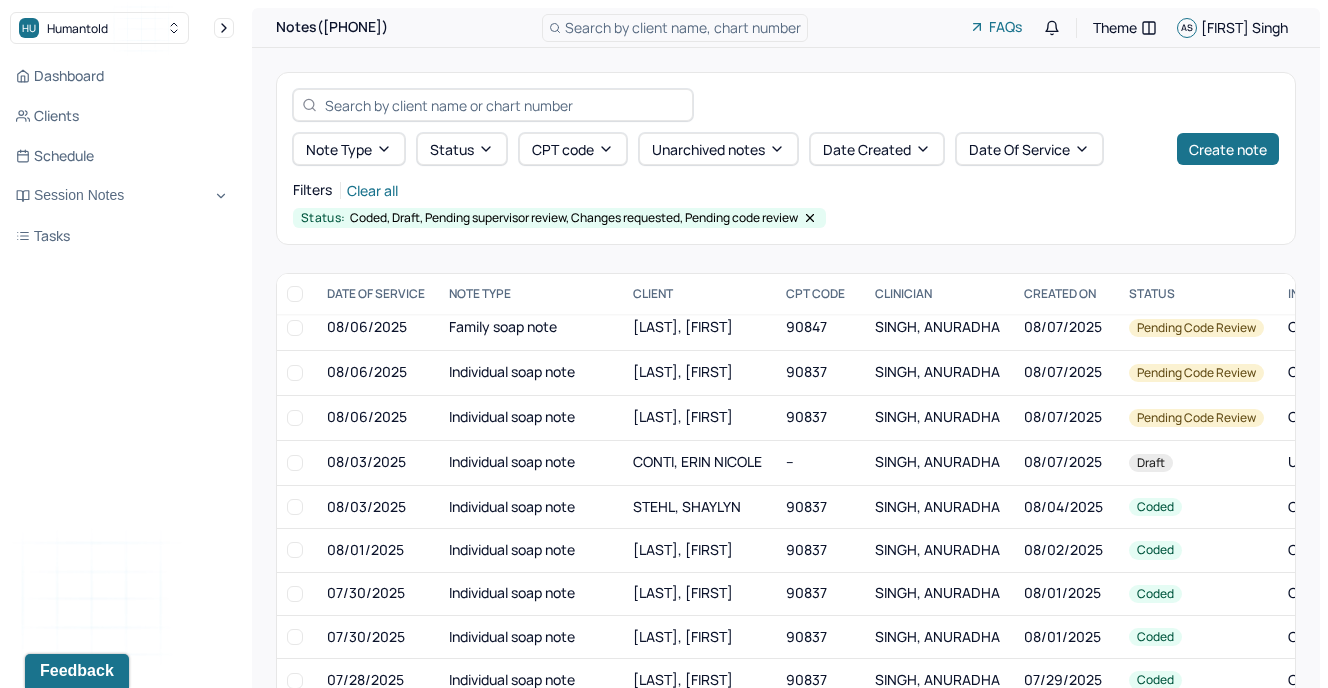 click on "Individual soap note" at bounding box center (529, 462) 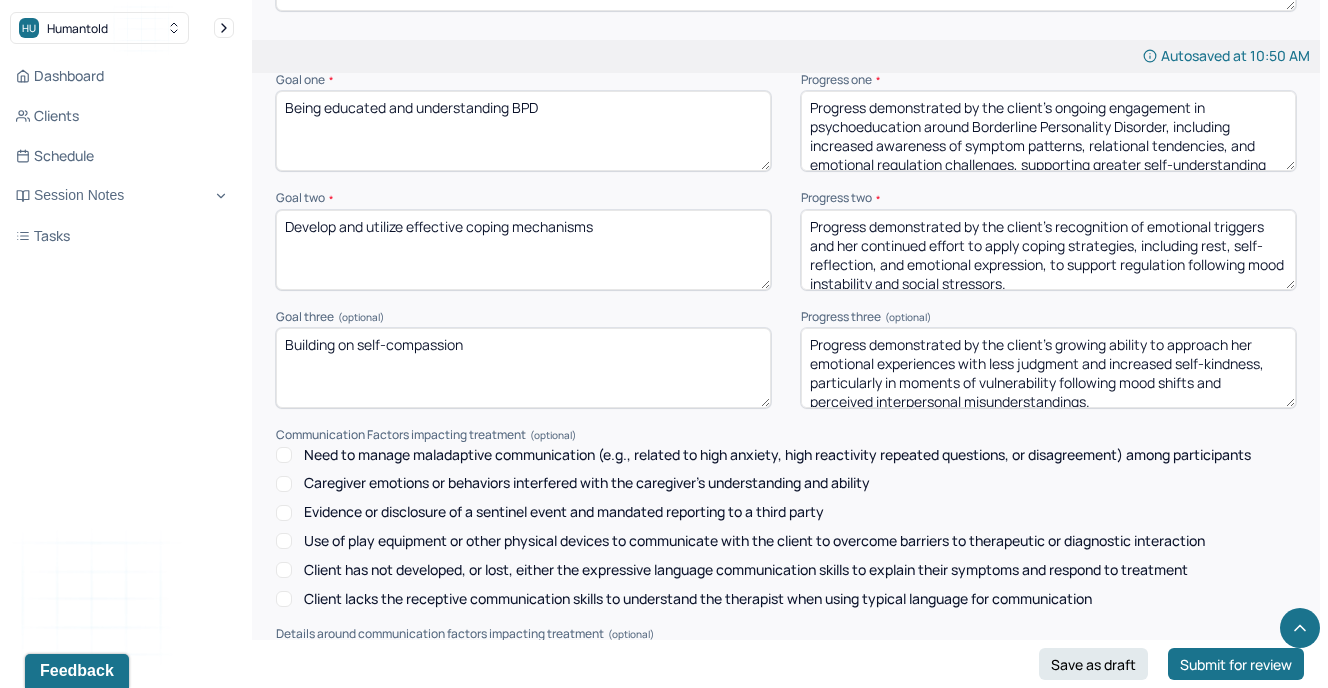scroll, scrollTop: 2899, scrollLeft: 0, axis: vertical 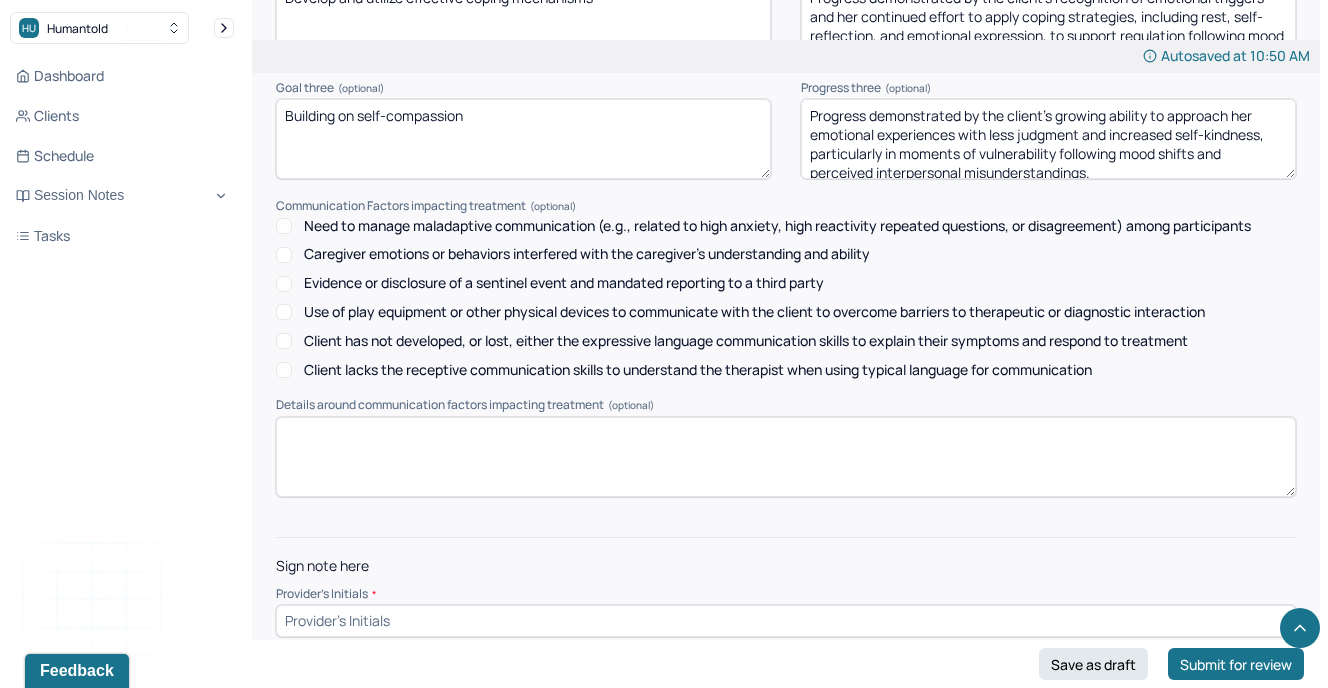 click at bounding box center [786, 621] 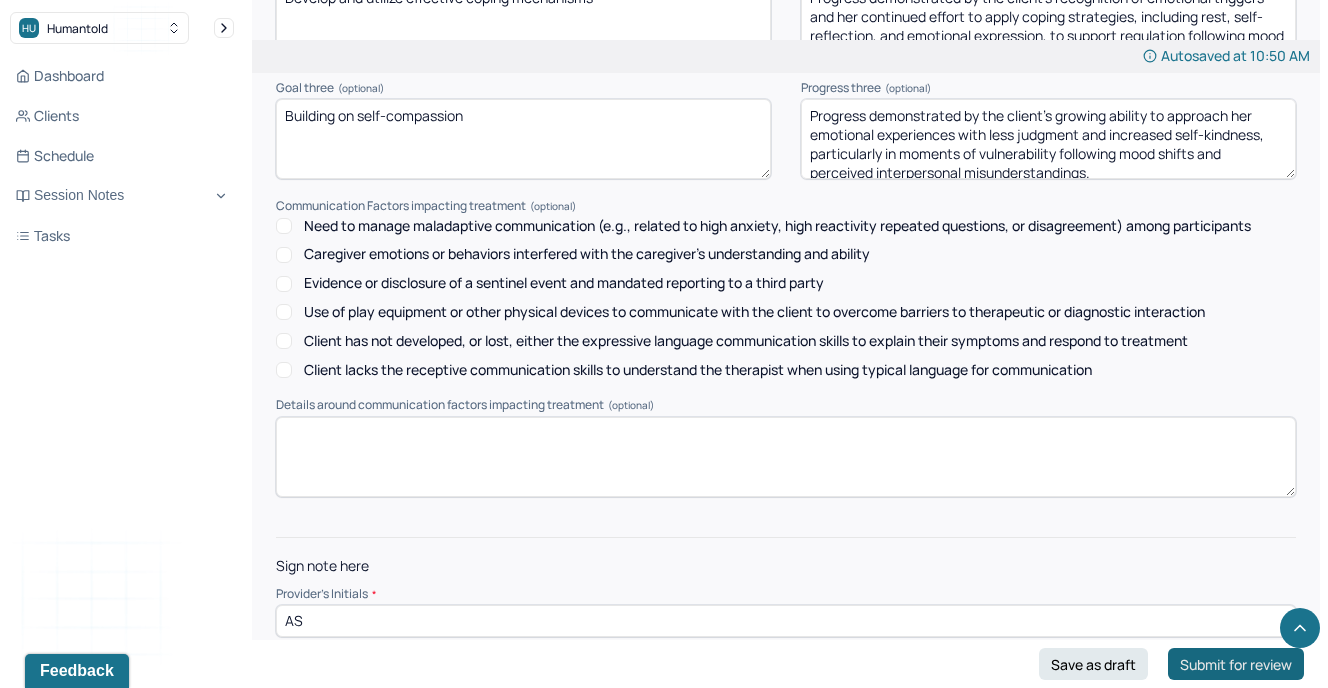 type on "AS" 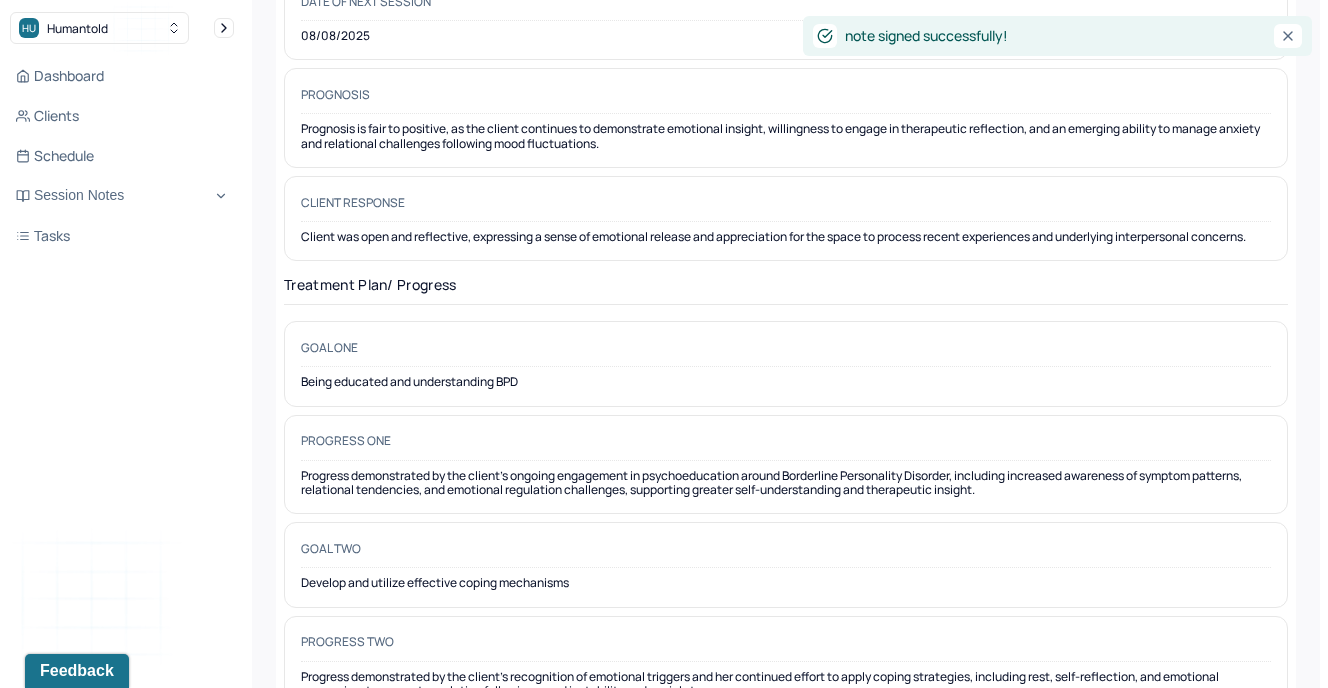 scroll, scrollTop: 0, scrollLeft: 0, axis: both 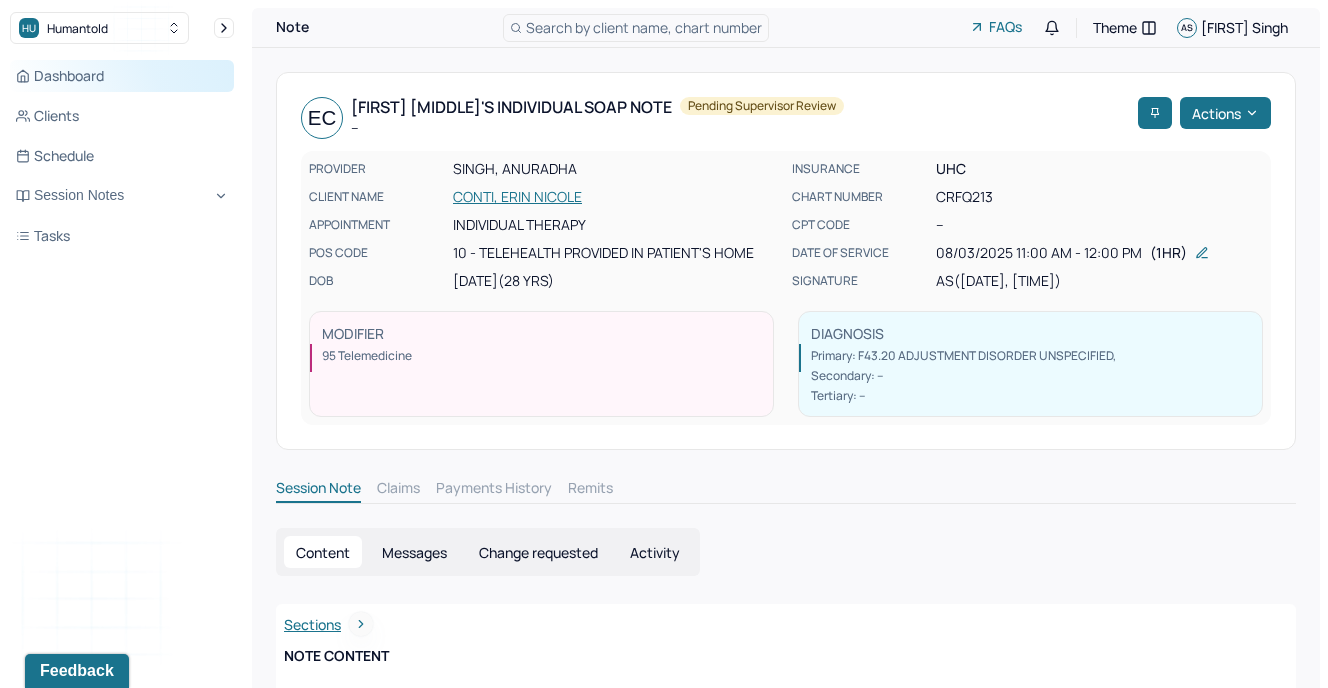 click on "Dashboard" at bounding box center [122, 76] 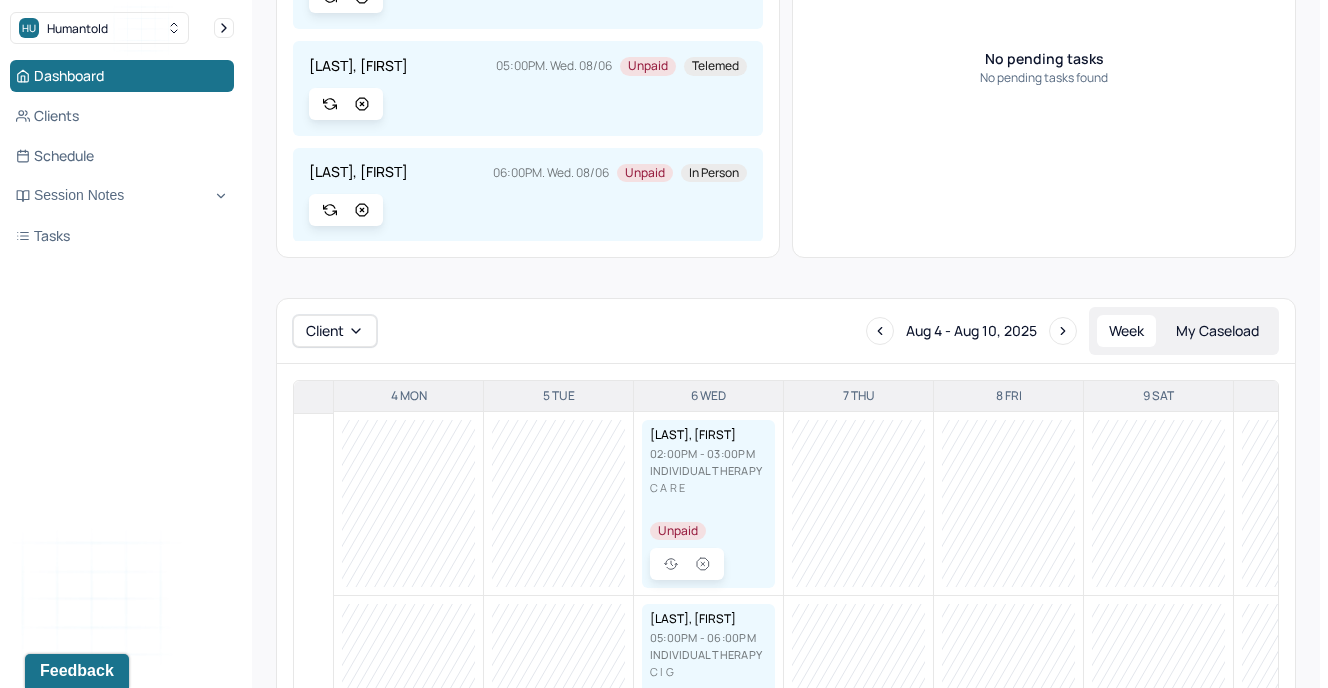scroll, scrollTop: 0, scrollLeft: 0, axis: both 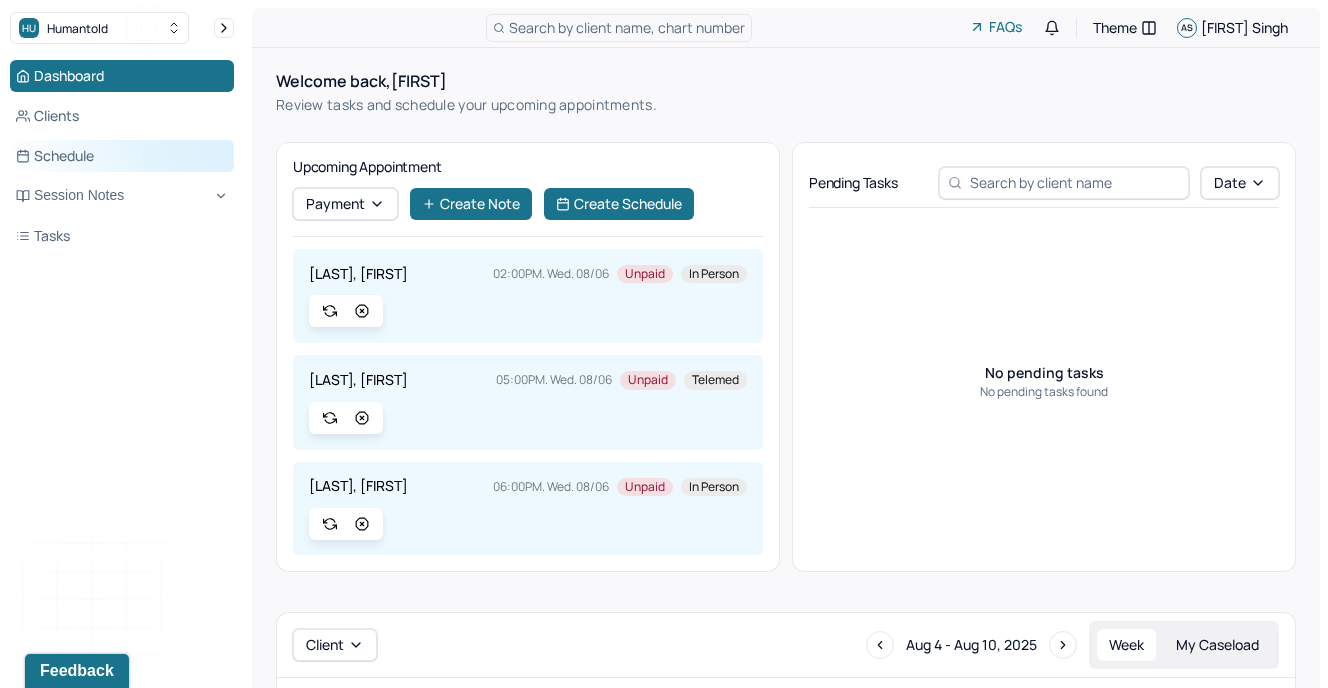 click on "Schedule" at bounding box center [122, 156] 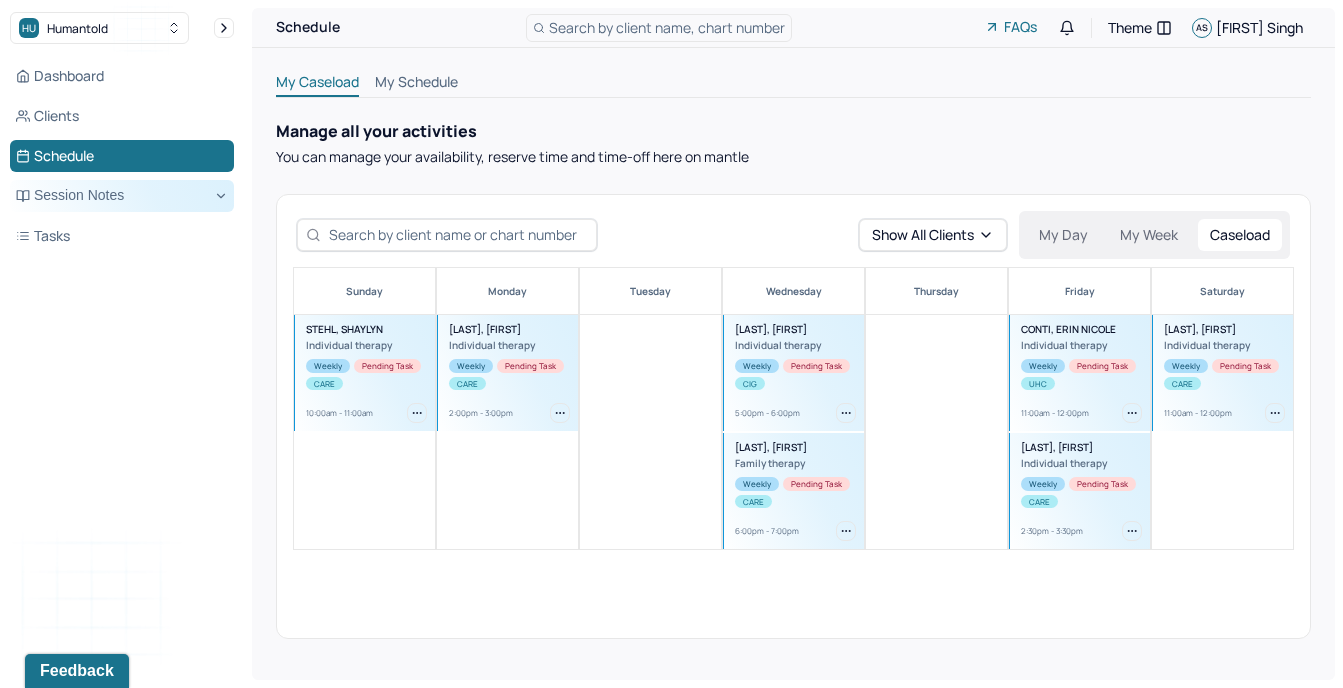 click on "Session Notes" at bounding box center (122, 196) 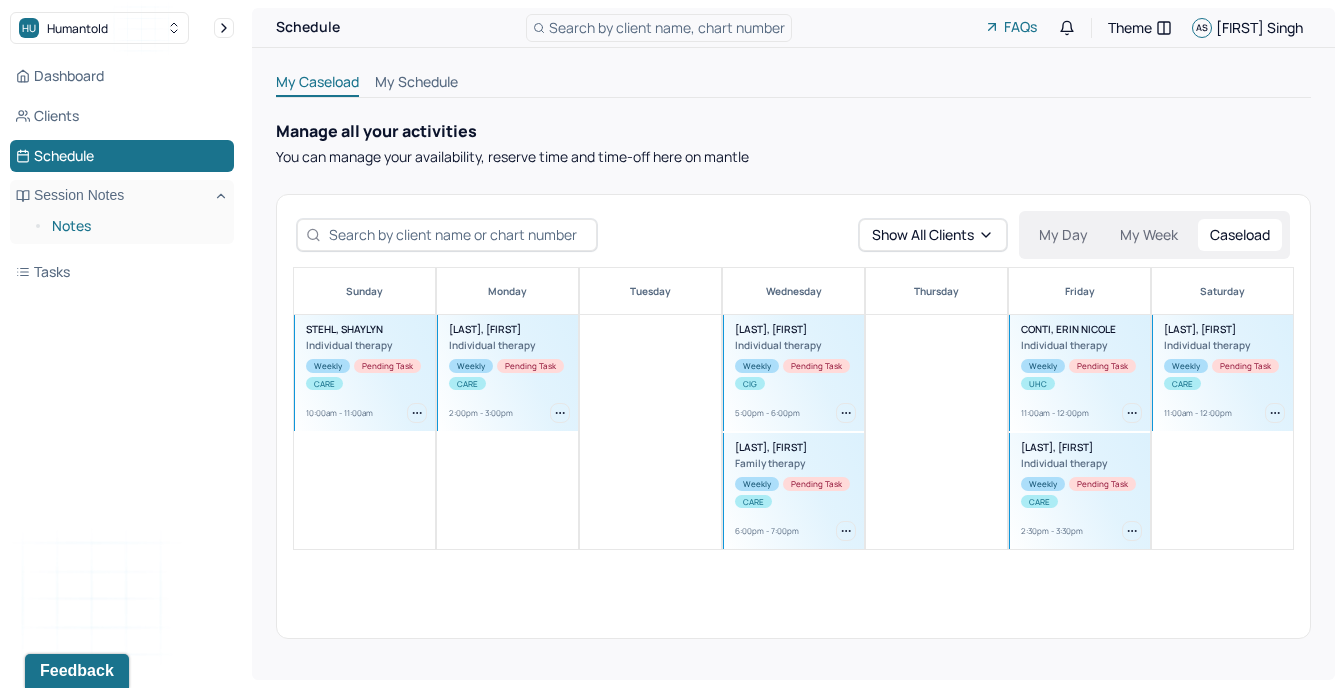 click on "Notes" at bounding box center (135, 226) 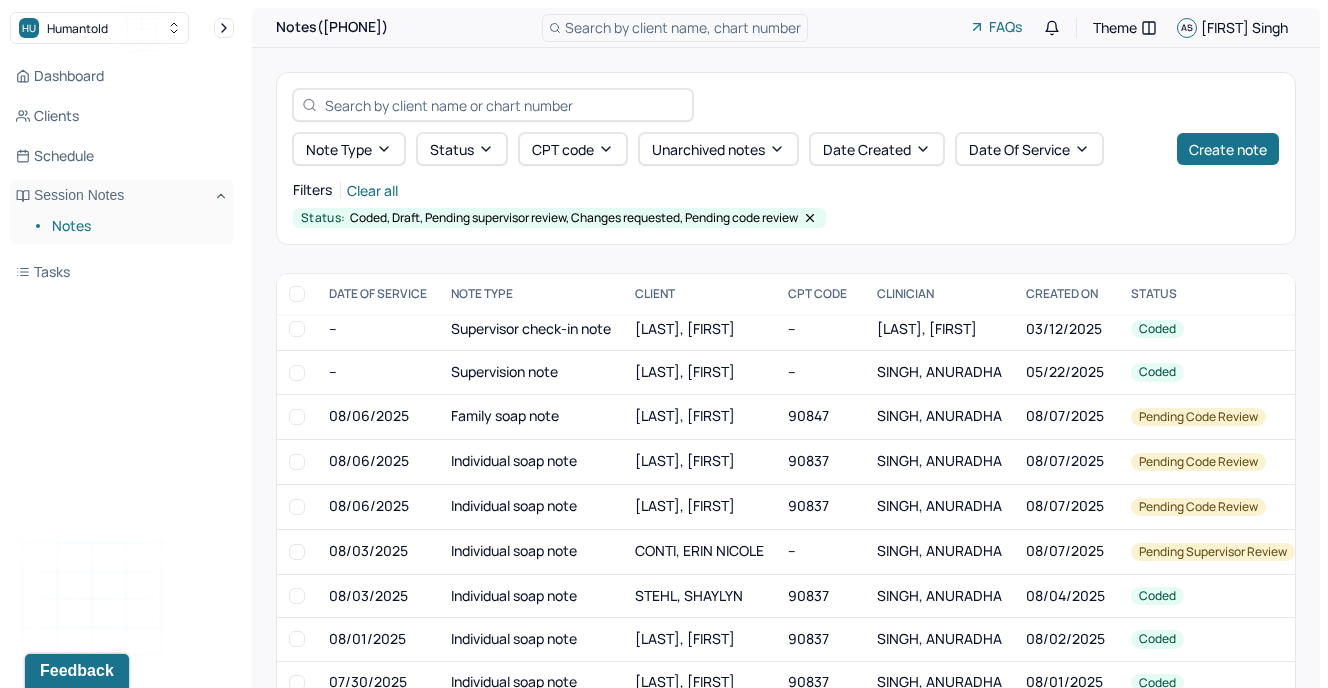scroll, scrollTop: 1575, scrollLeft: 0, axis: vertical 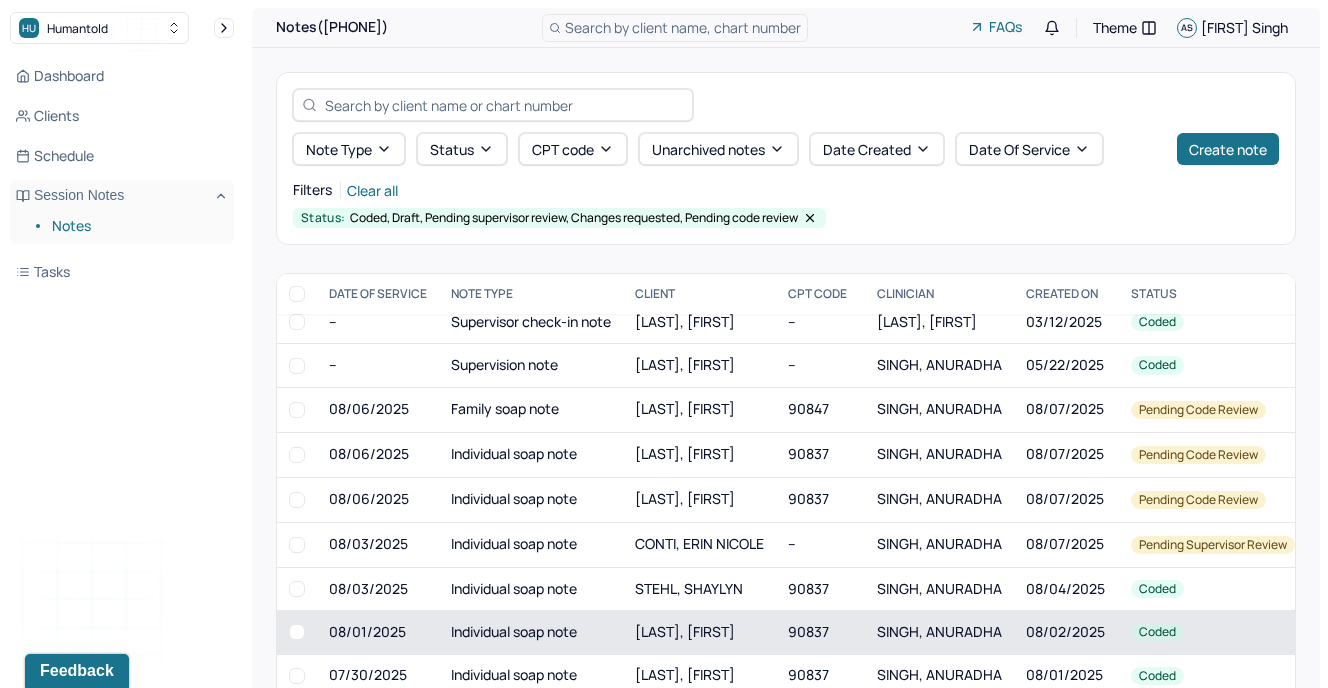 click on "Individual soap note" at bounding box center [531, 632] 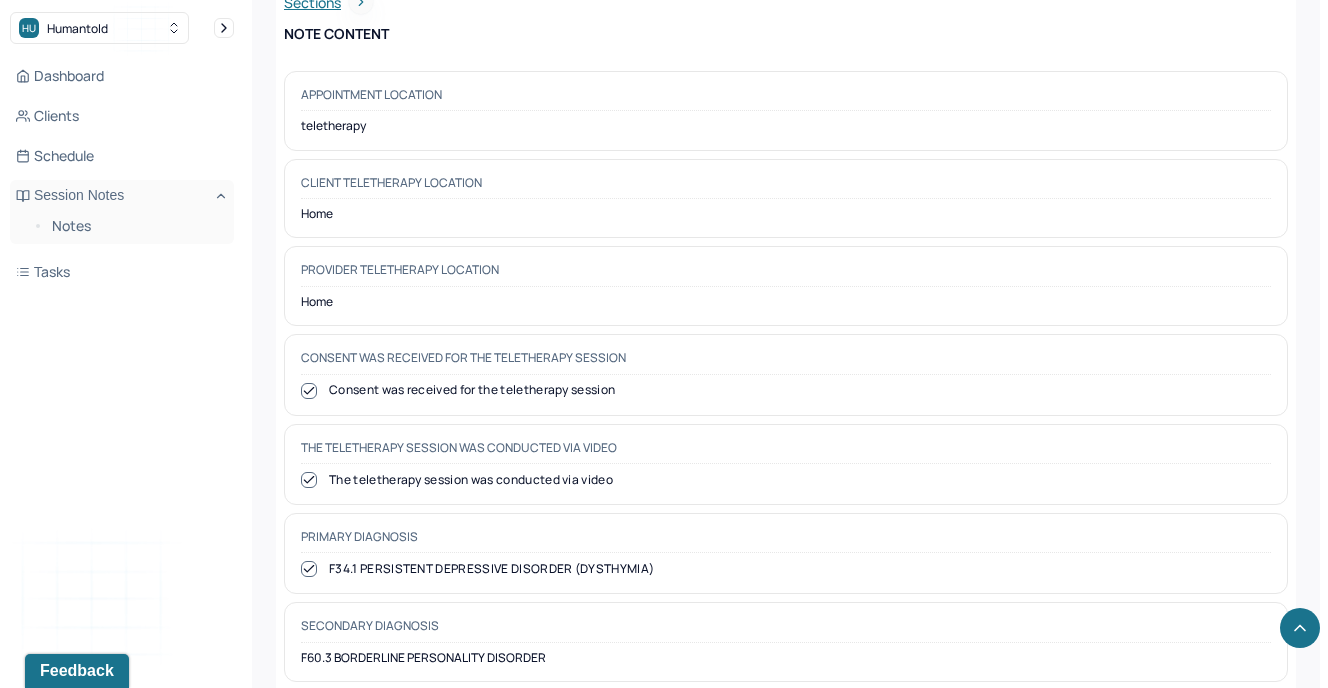 scroll, scrollTop: 623, scrollLeft: 0, axis: vertical 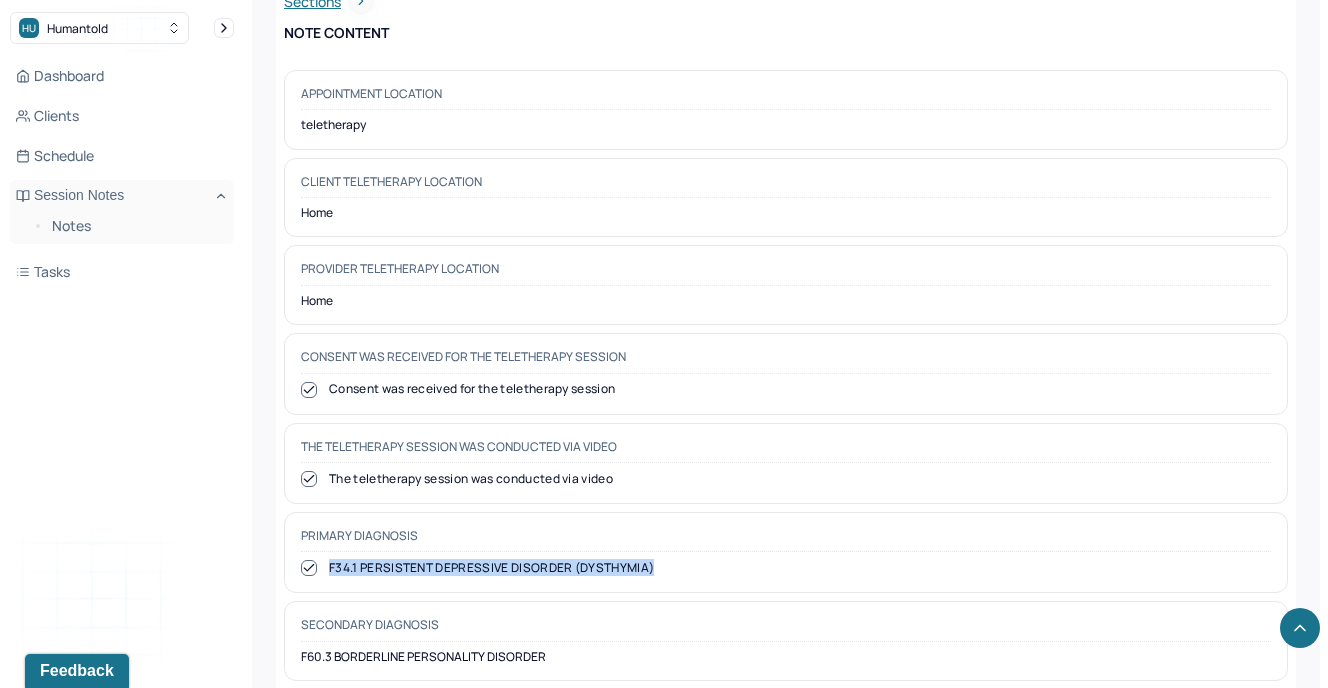 drag, startPoint x: 330, startPoint y: 561, endPoint x: 680, endPoint y: 568, distance: 350.07 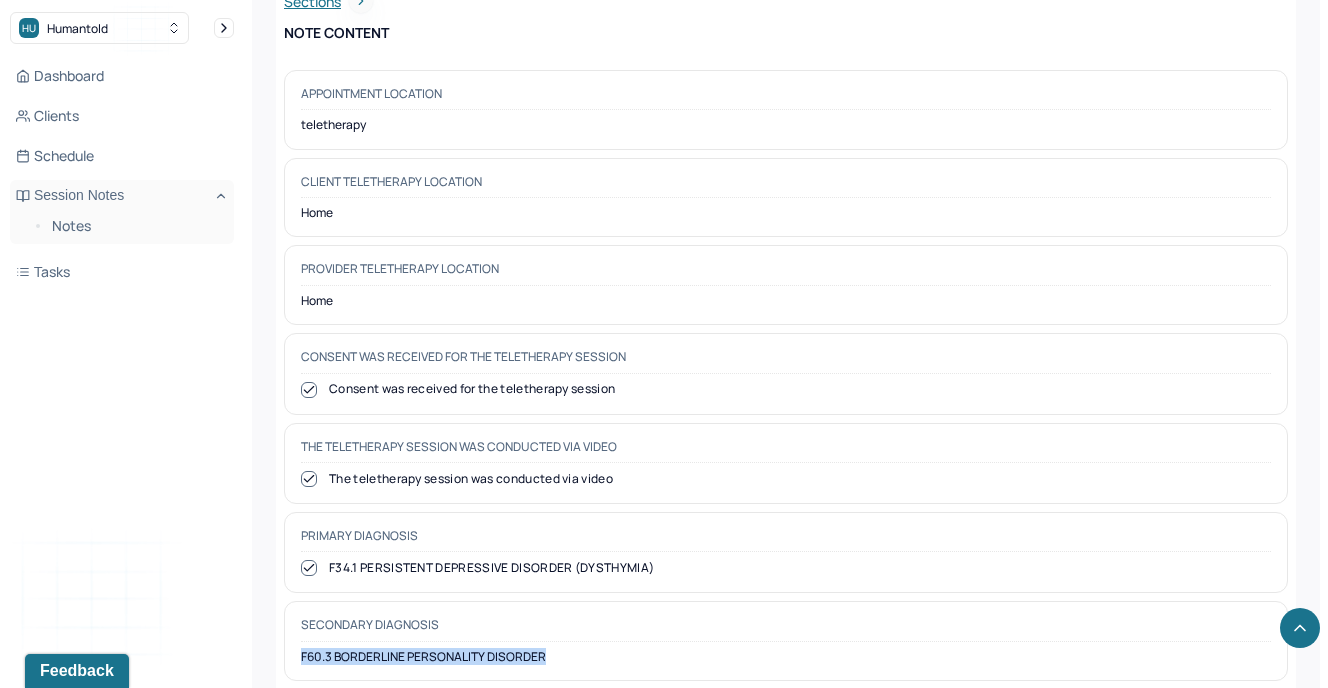 drag, startPoint x: 297, startPoint y: 648, endPoint x: 556, endPoint y: 653, distance: 259.04825 